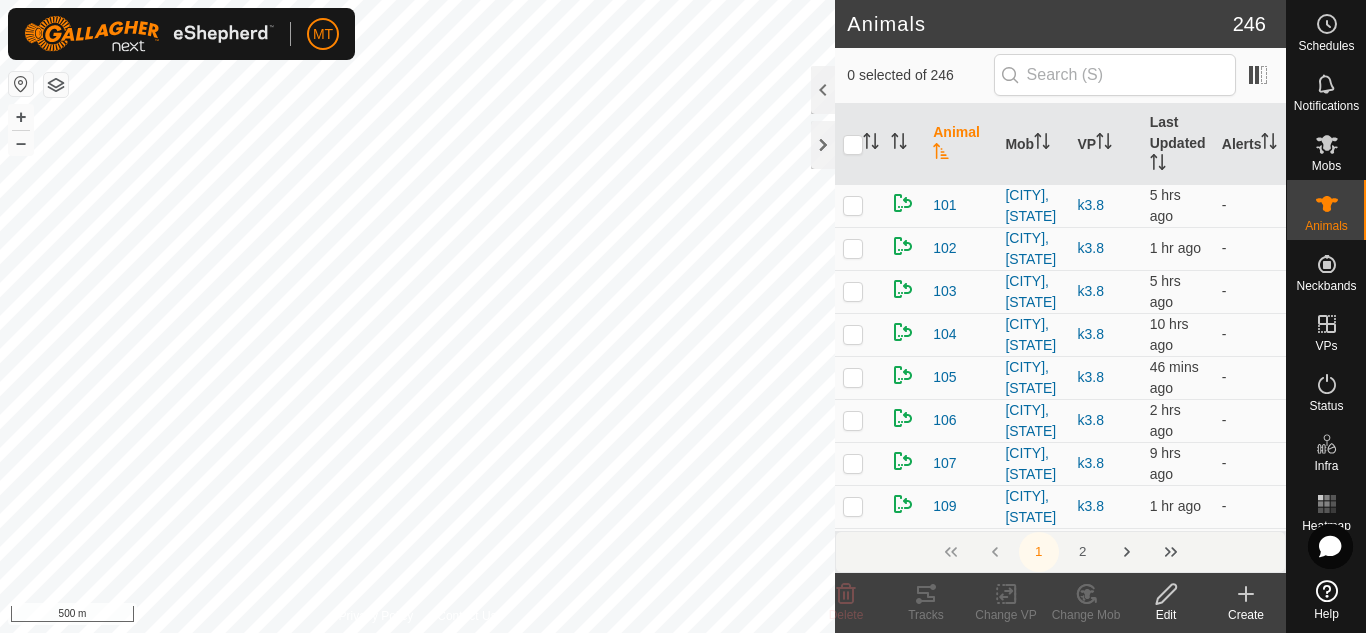 scroll, scrollTop: 0, scrollLeft: 0, axis: both 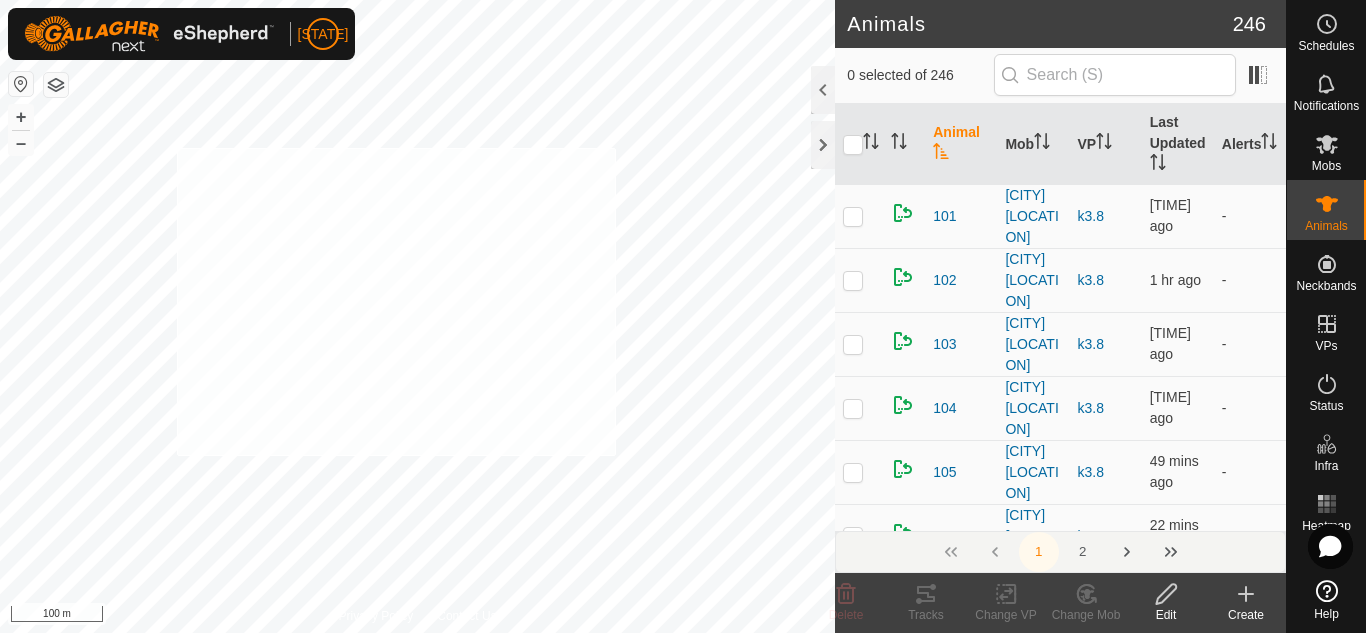 checkbox on "true" 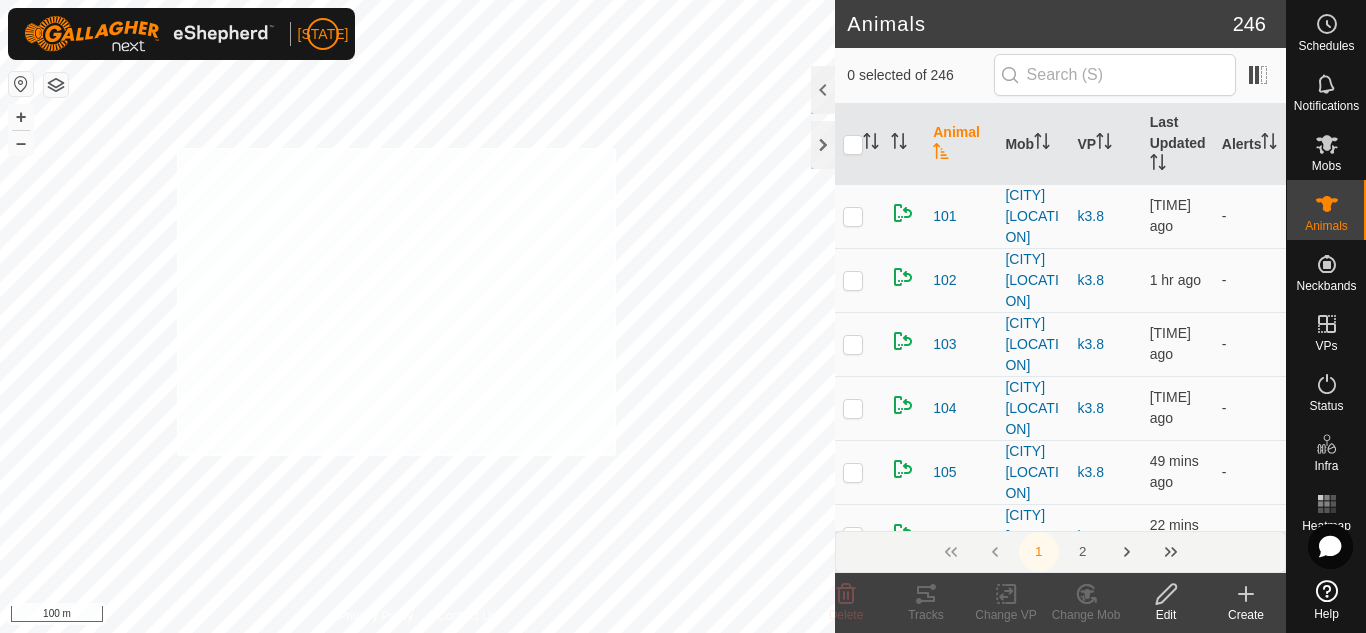 checkbox on "true" 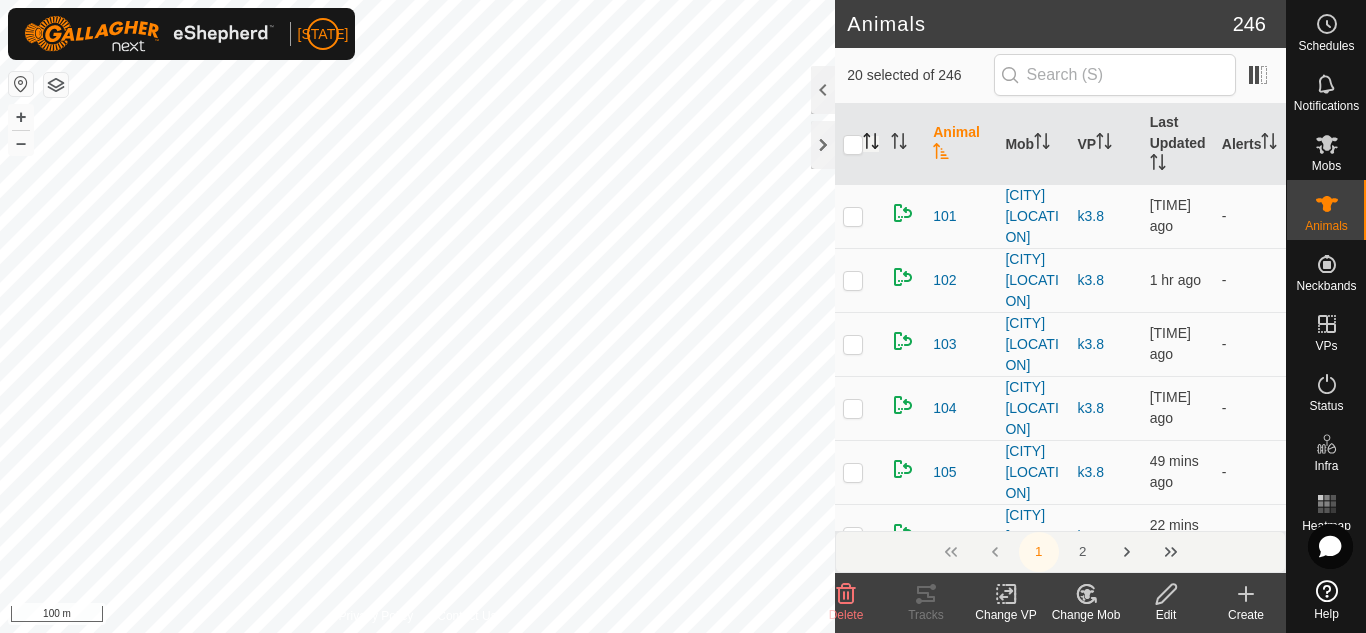 click 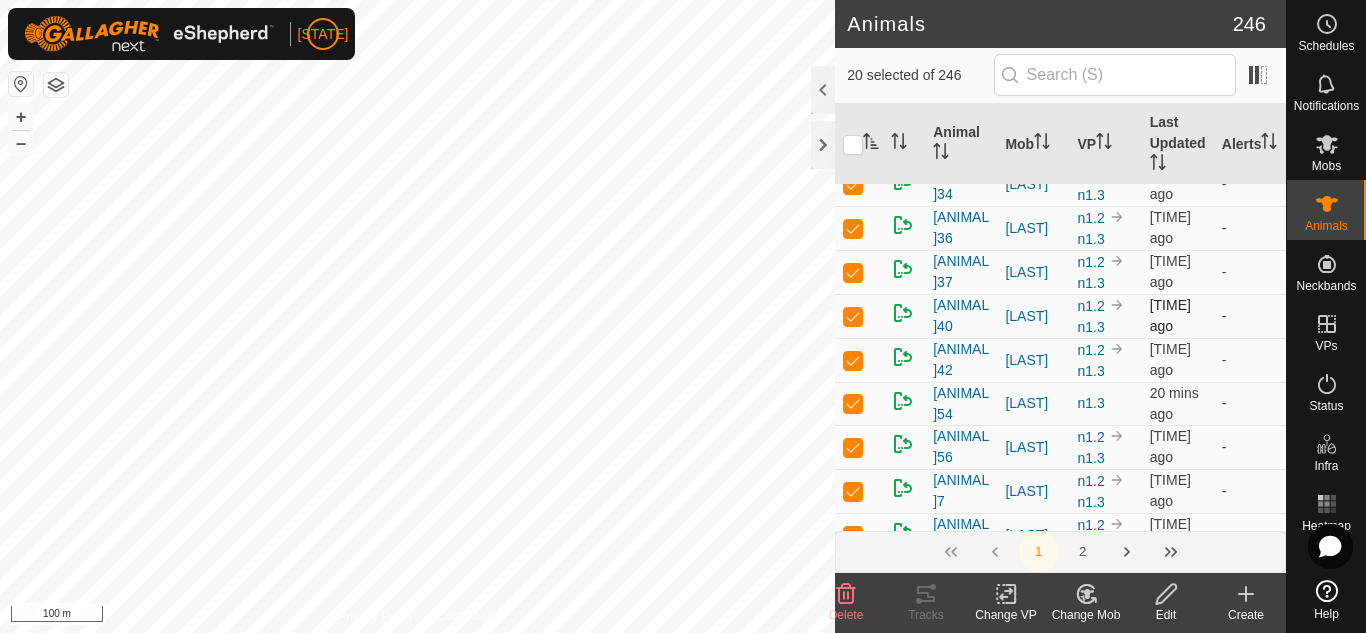 scroll, scrollTop: 264, scrollLeft: 0, axis: vertical 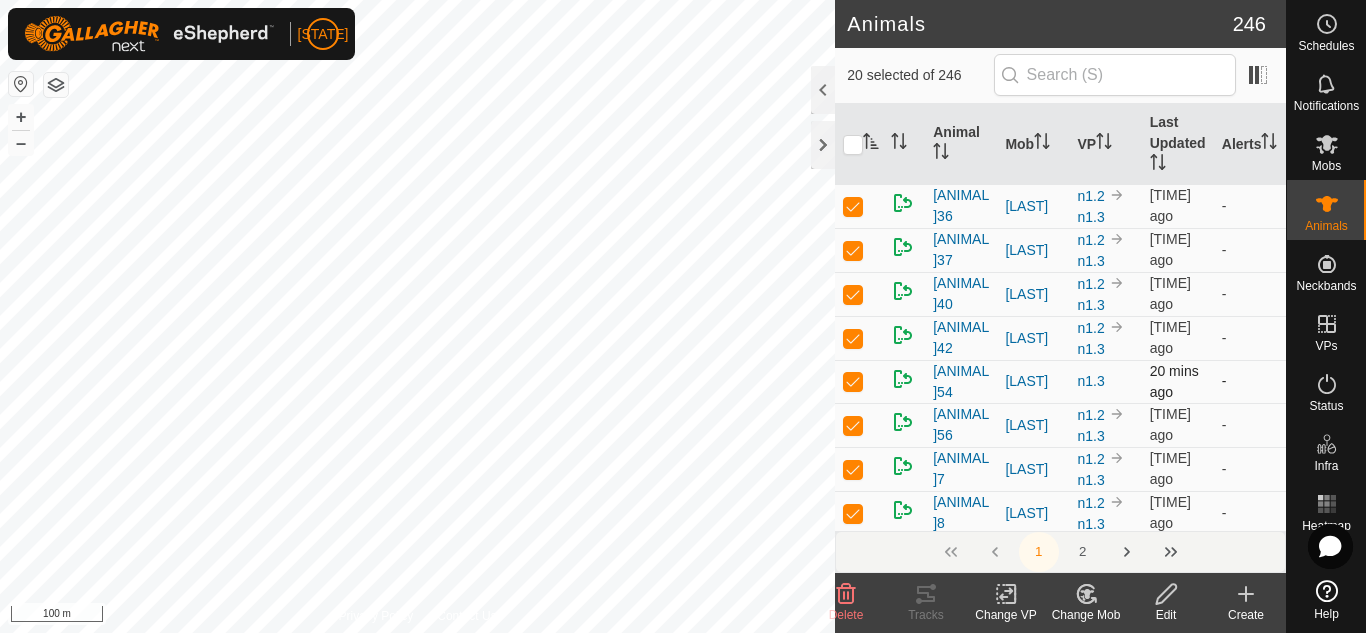 click at bounding box center [853, 381] 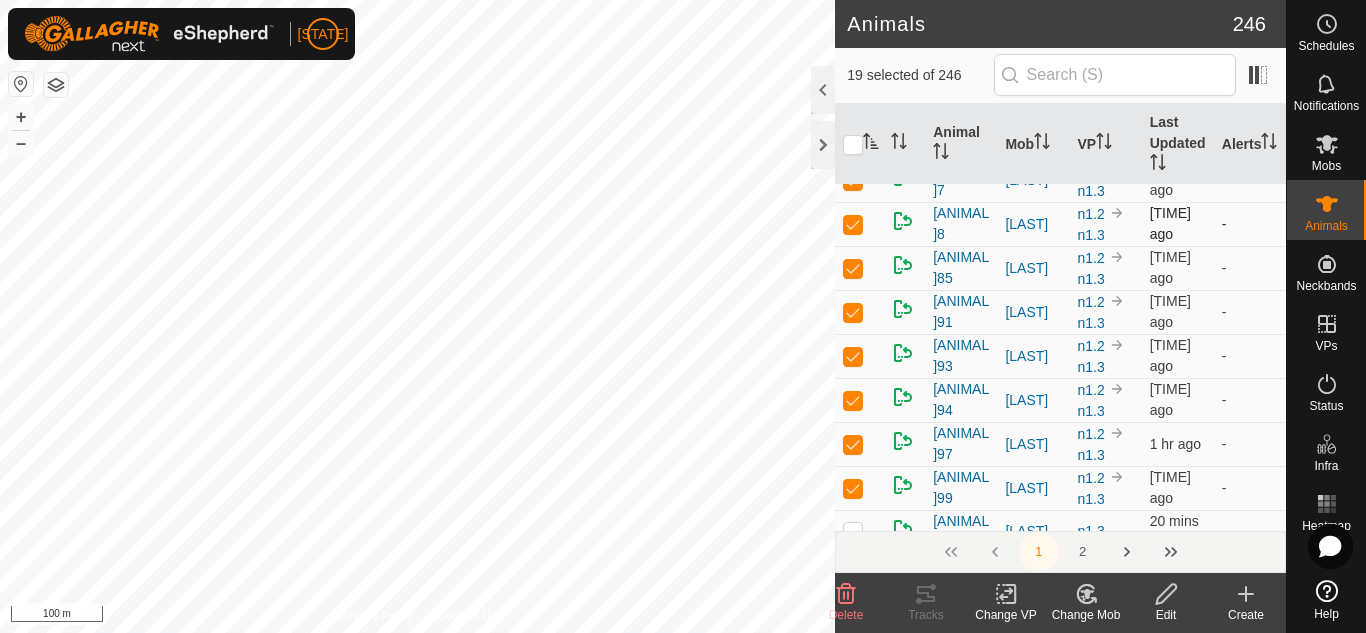 scroll, scrollTop: 542, scrollLeft: 0, axis: vertical 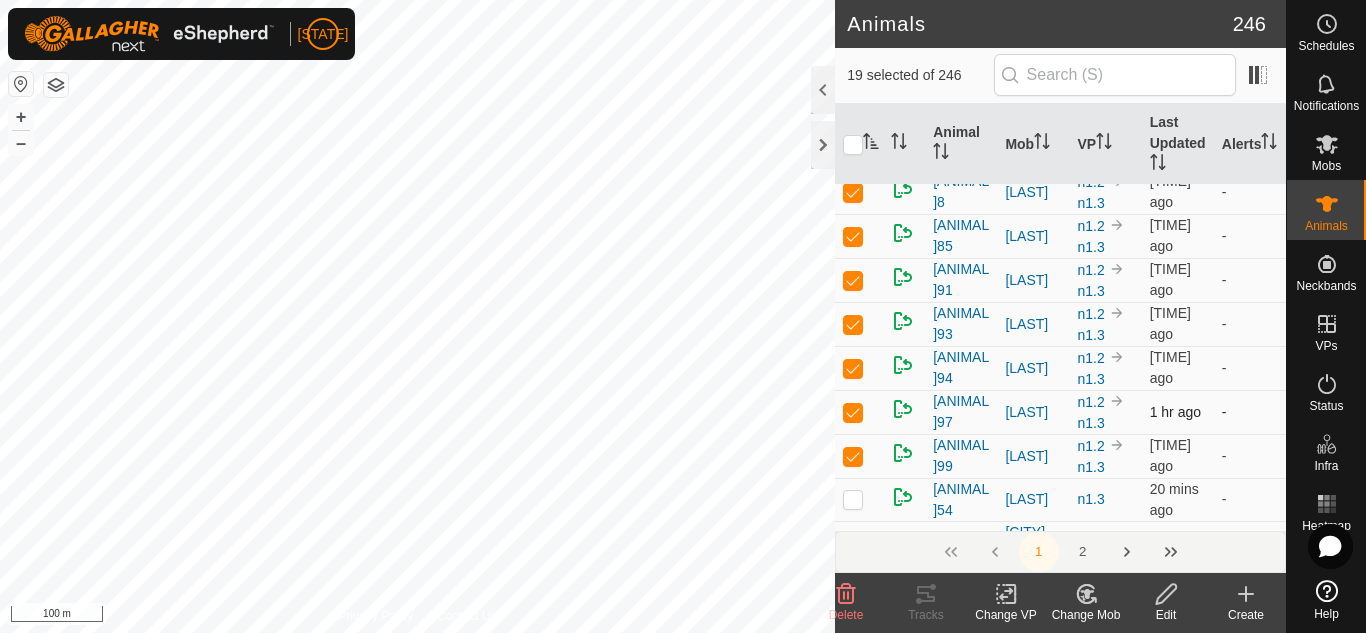 click at bounding box center (853, 412) 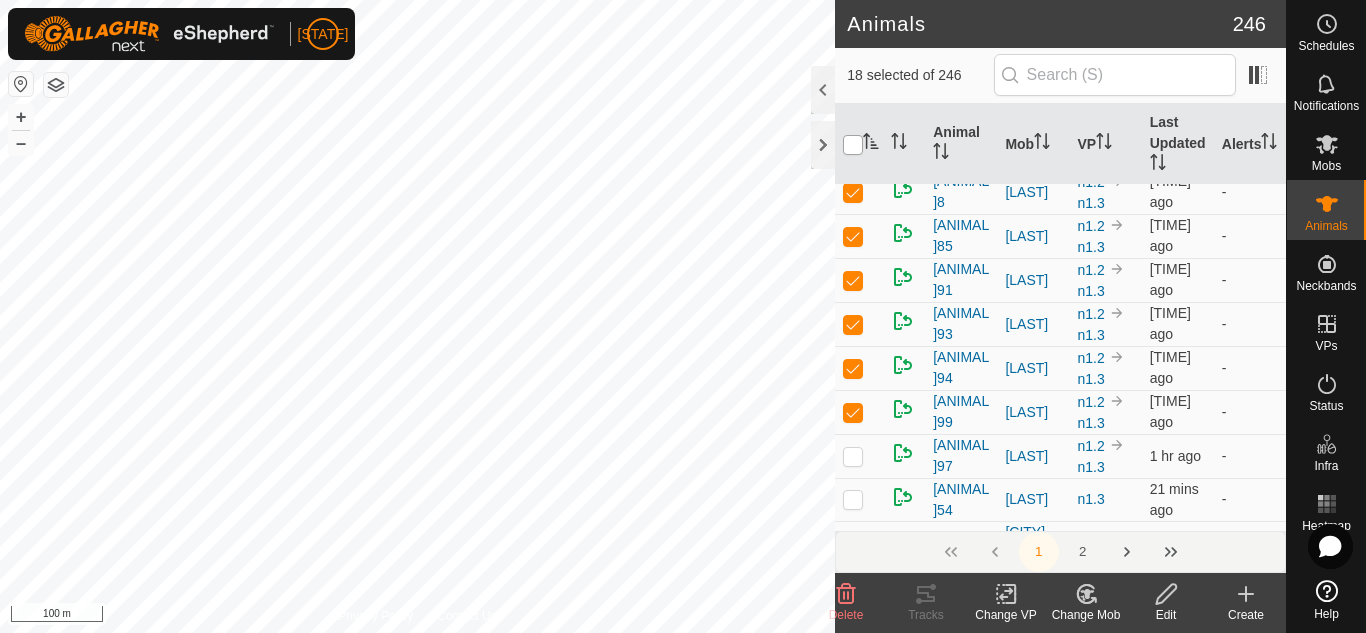 click at bounding box center (853, 145) 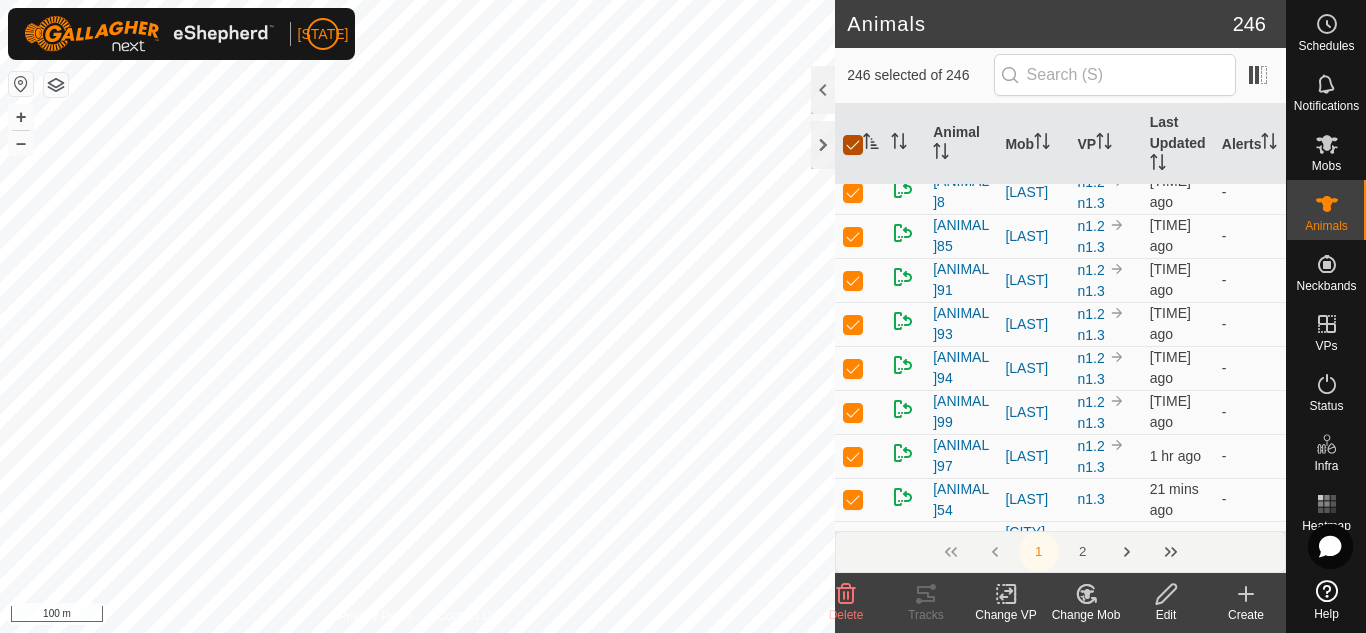 click at bounding box center [853, 145] 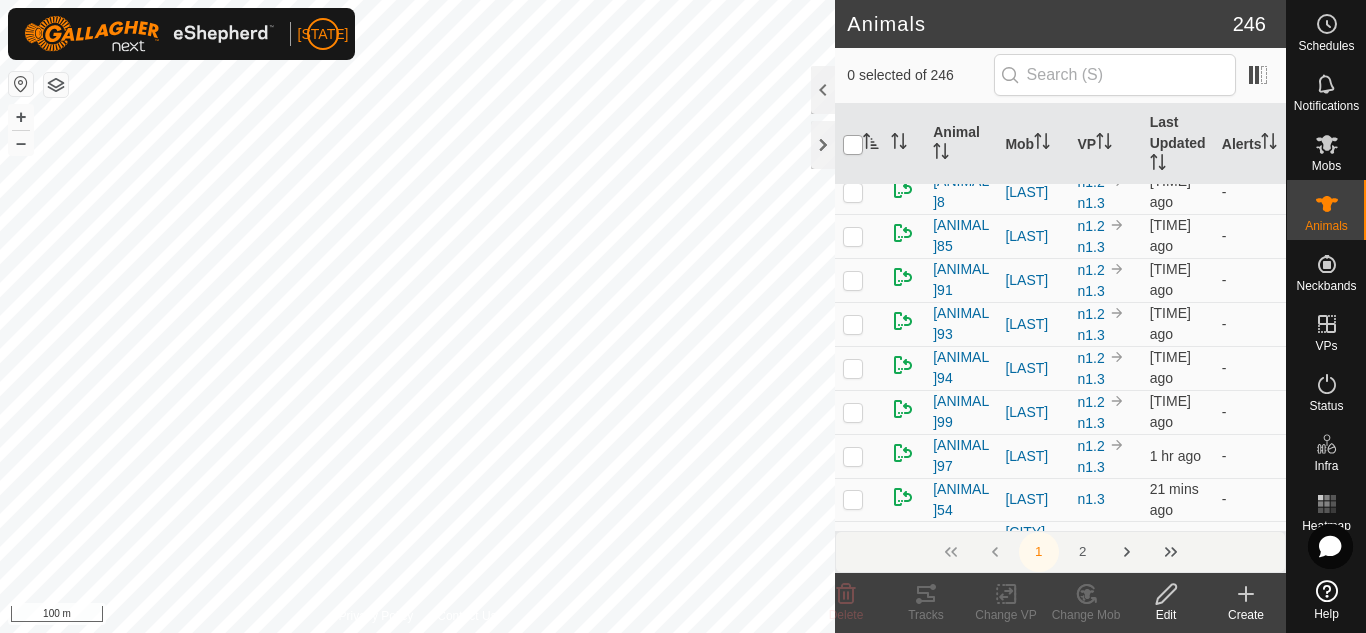checkbox on "false" 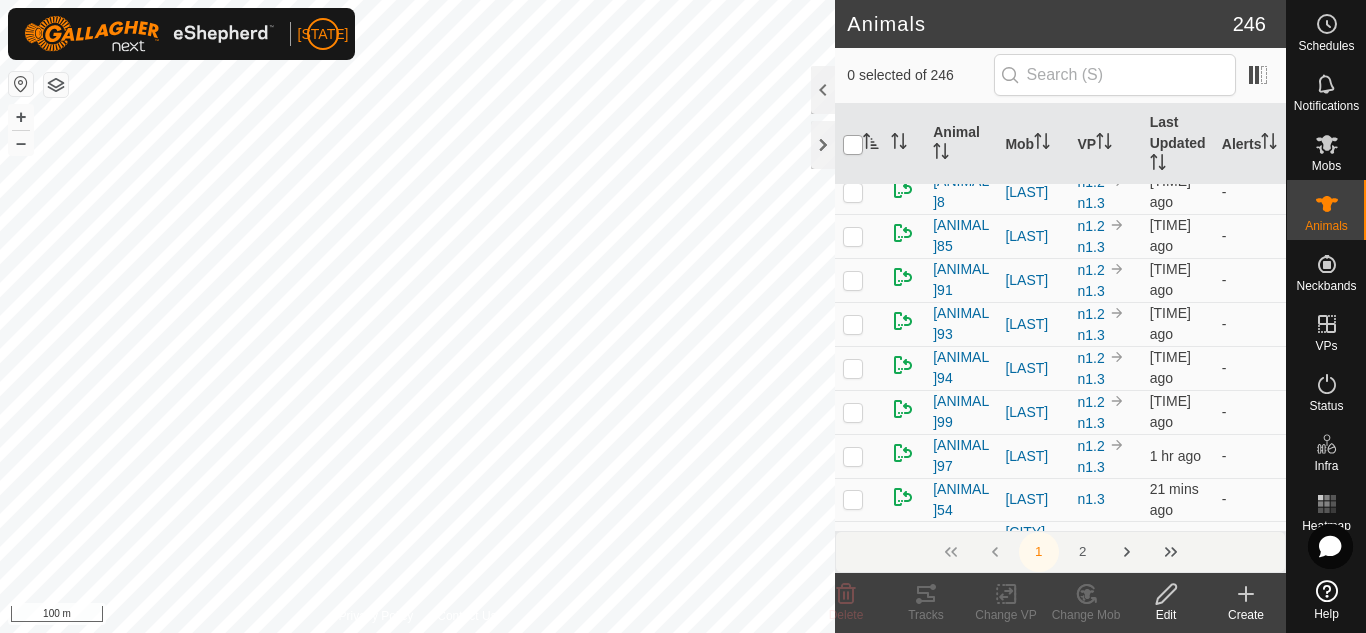 checkbox on "false" 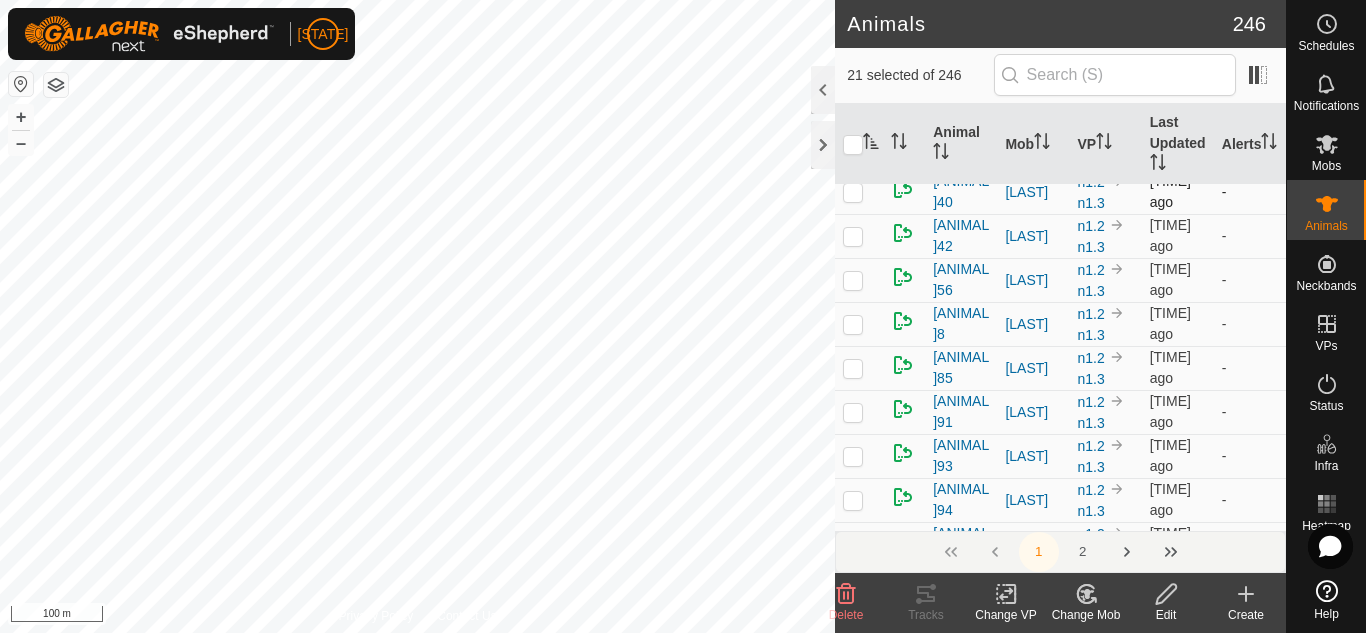 scroll, scrollTop: 1476, scrollLeft: 0, axis: vertical 